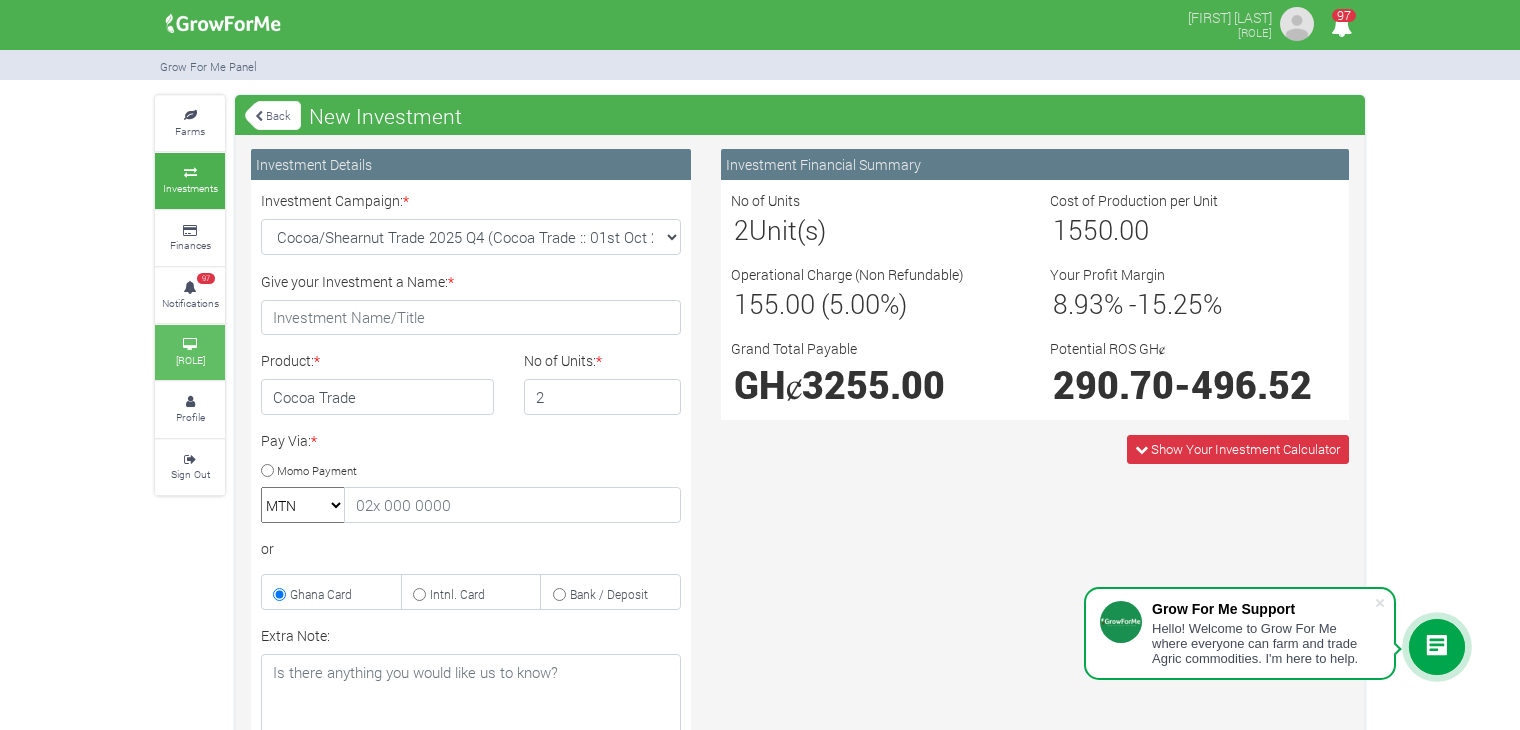 scroll, scrollTop: 0, scrollLeft: 0, axis: both 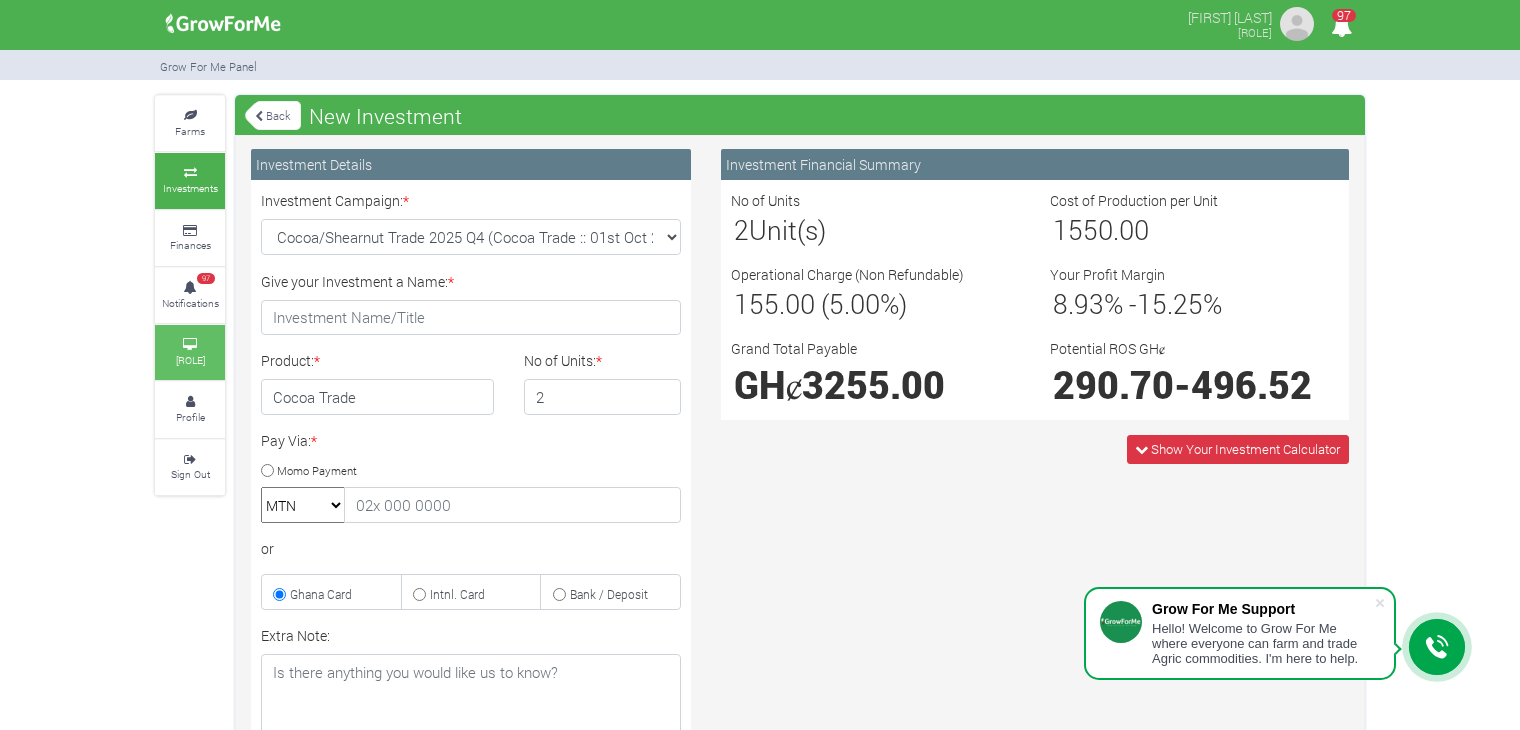 click at bounding box center (190, 345) 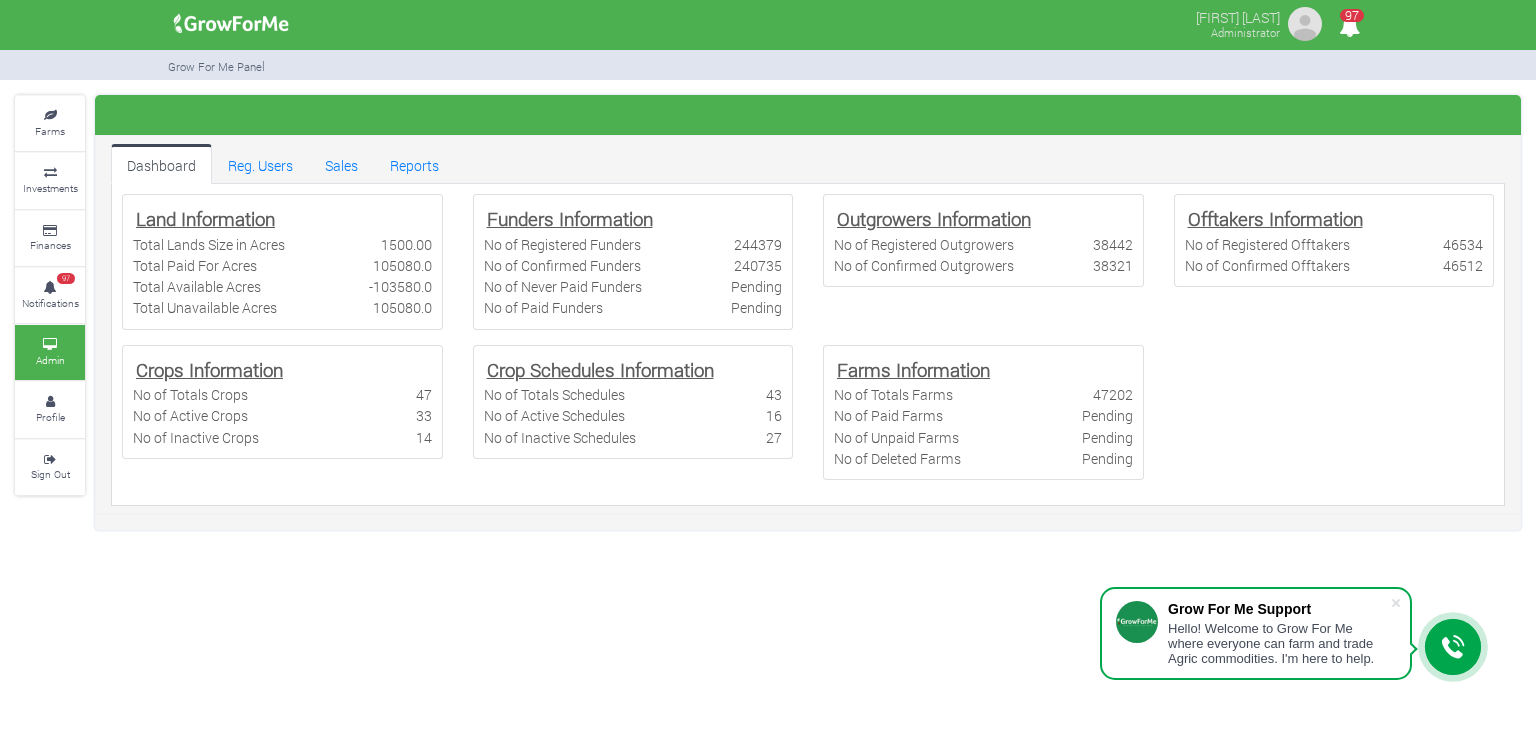 scroll, scrollTop: 0, scrollLeft: 0, axis: both 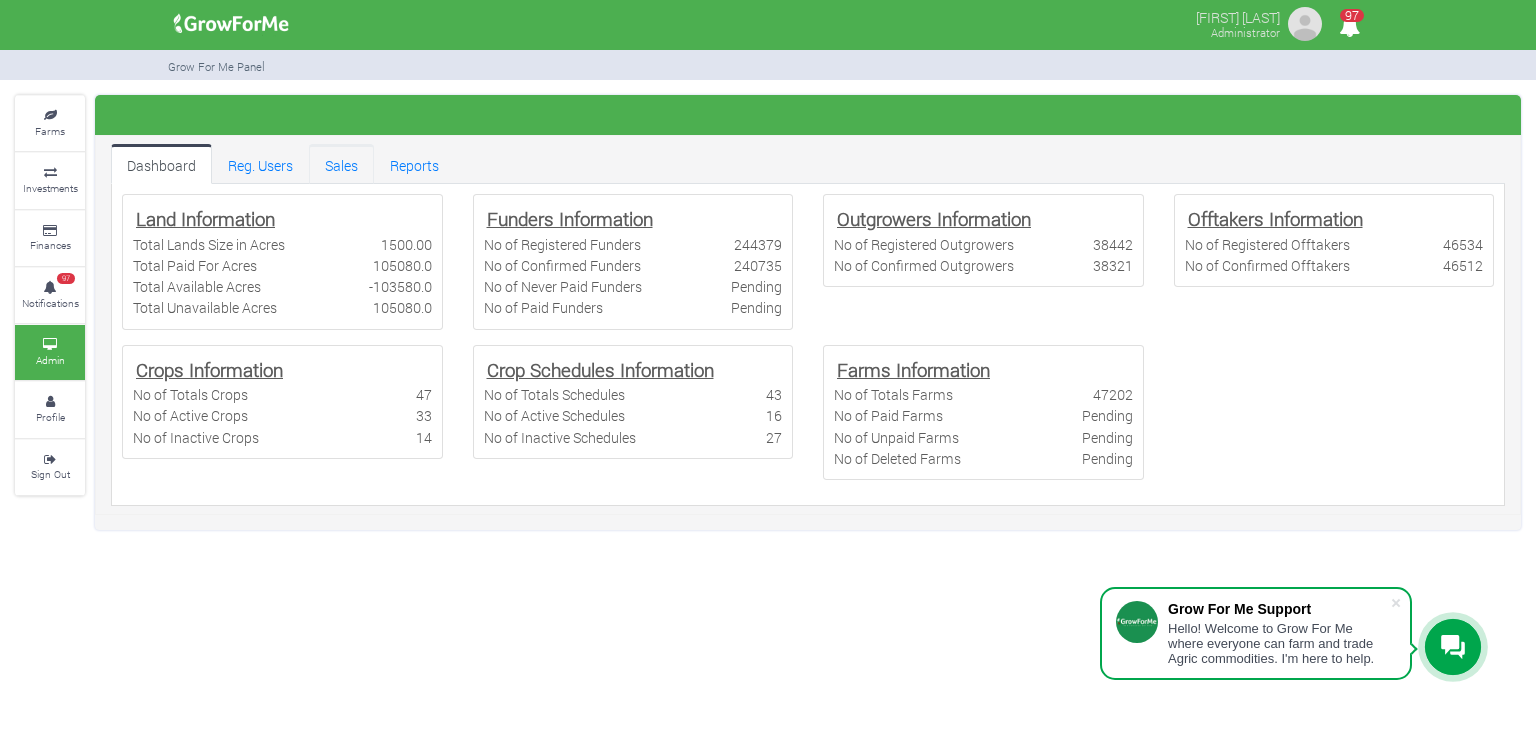 click on "Sales" at bounding box center (341, 164) 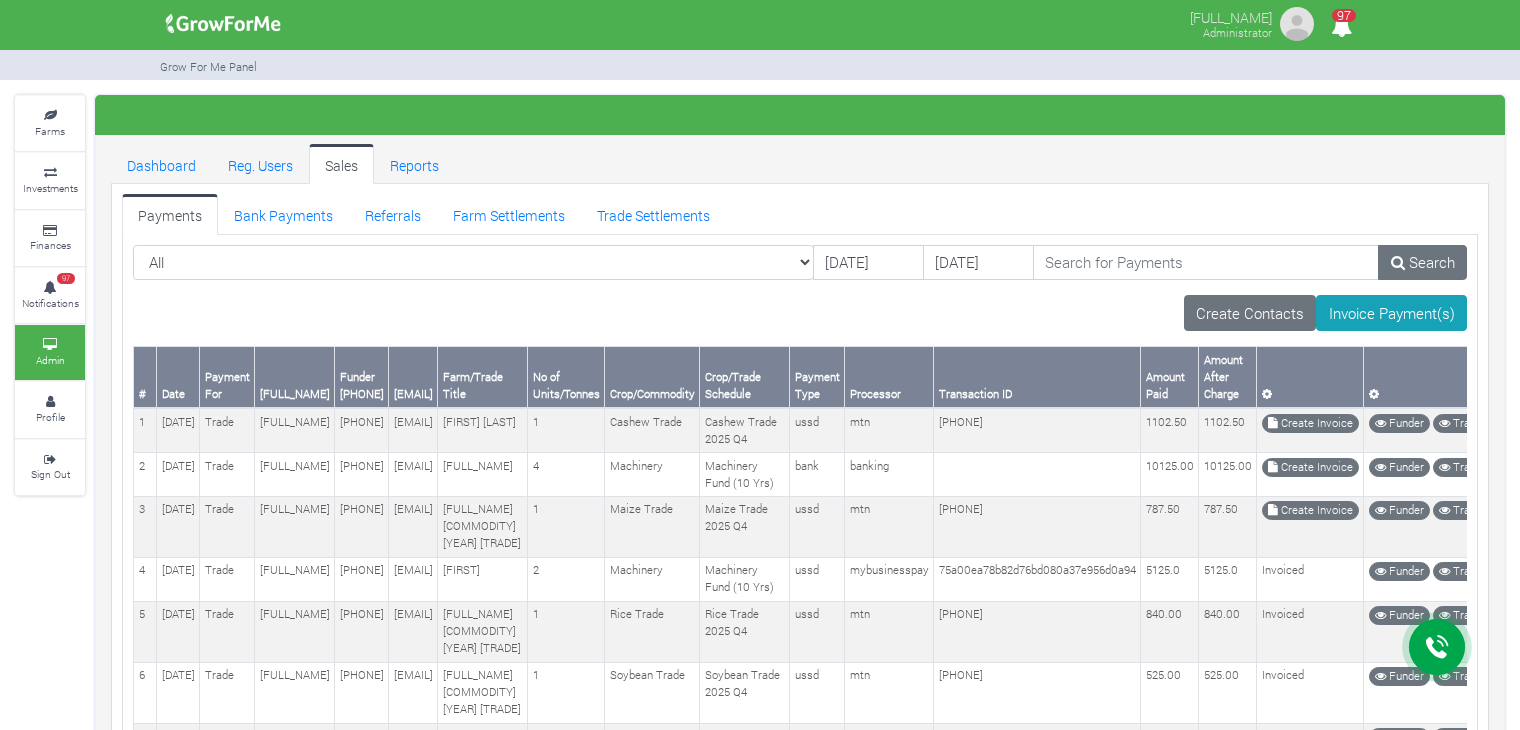 scroll, scrollTop: 0, scrollLeft: 0, axis: both 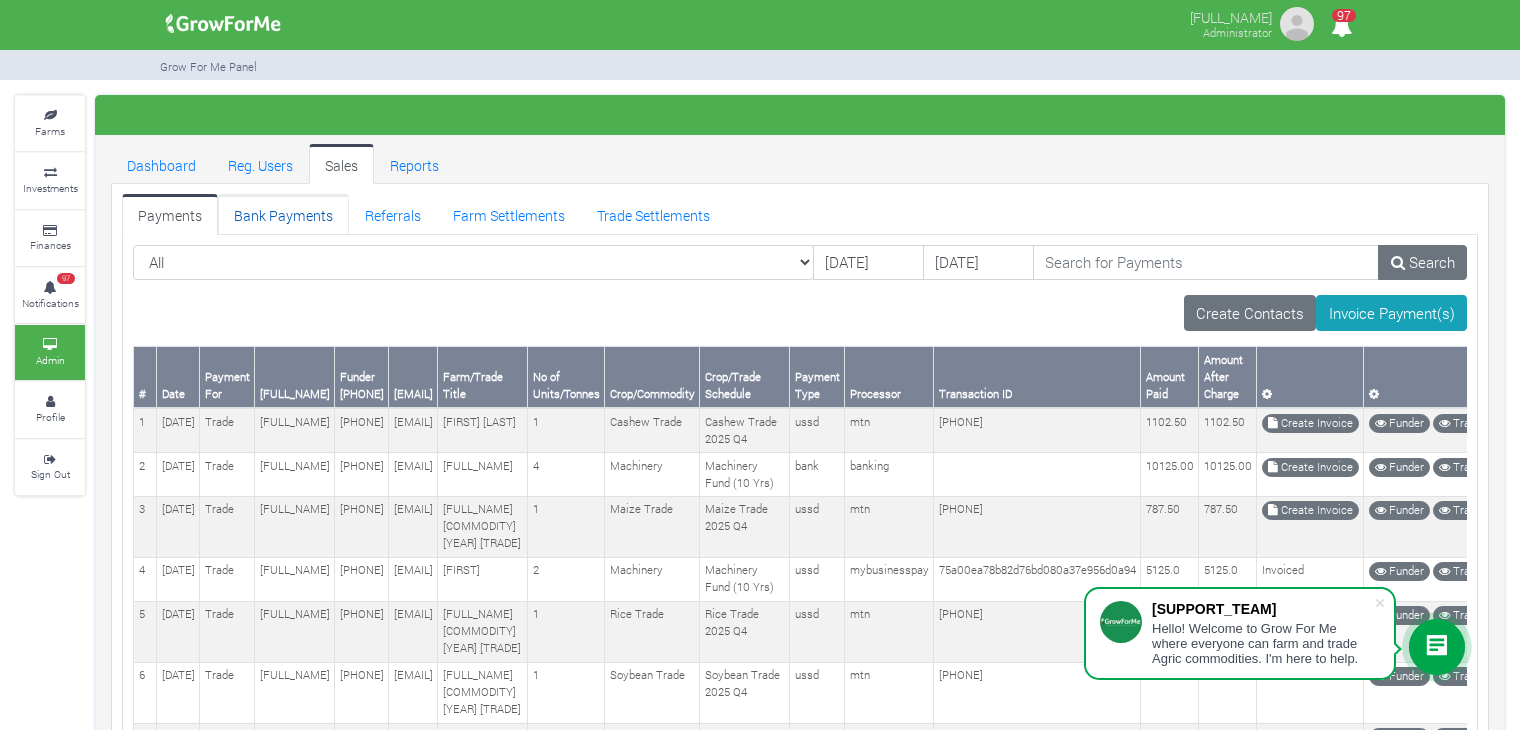 click on "Bank Payments" at bounding box center (283, 214) 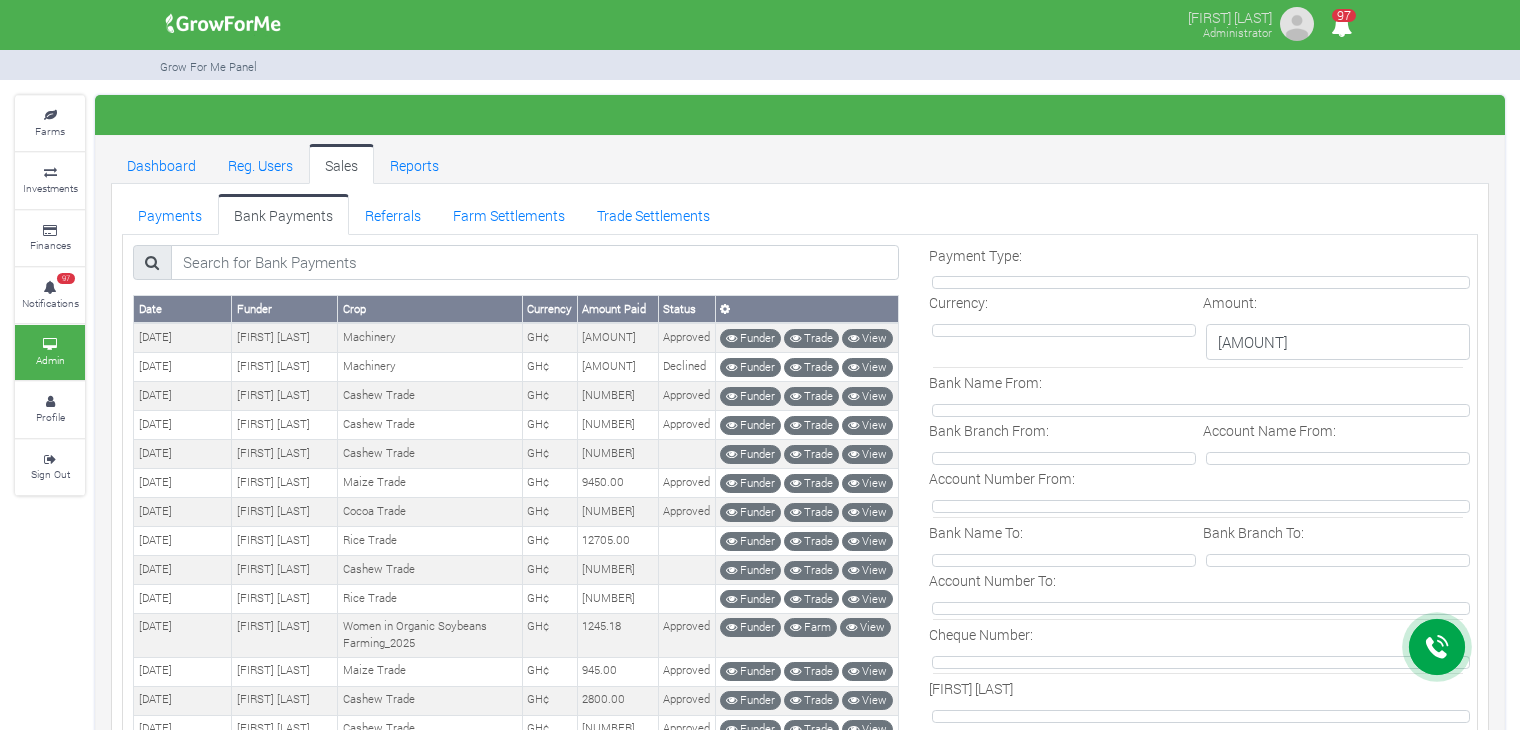 scroll, scrollTop: 0, scrollLeft: 0, axis: both 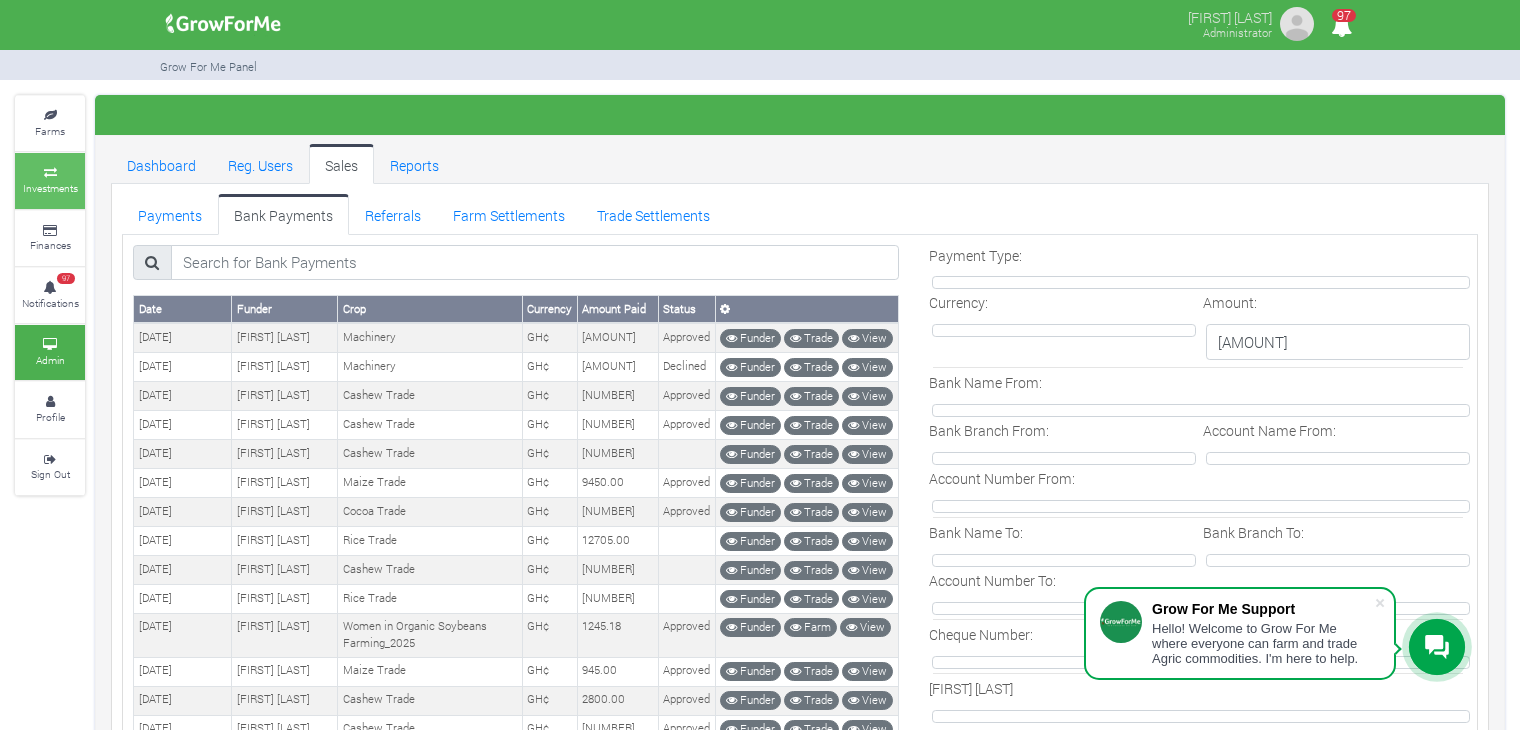 click at bounding box center (50, 173) 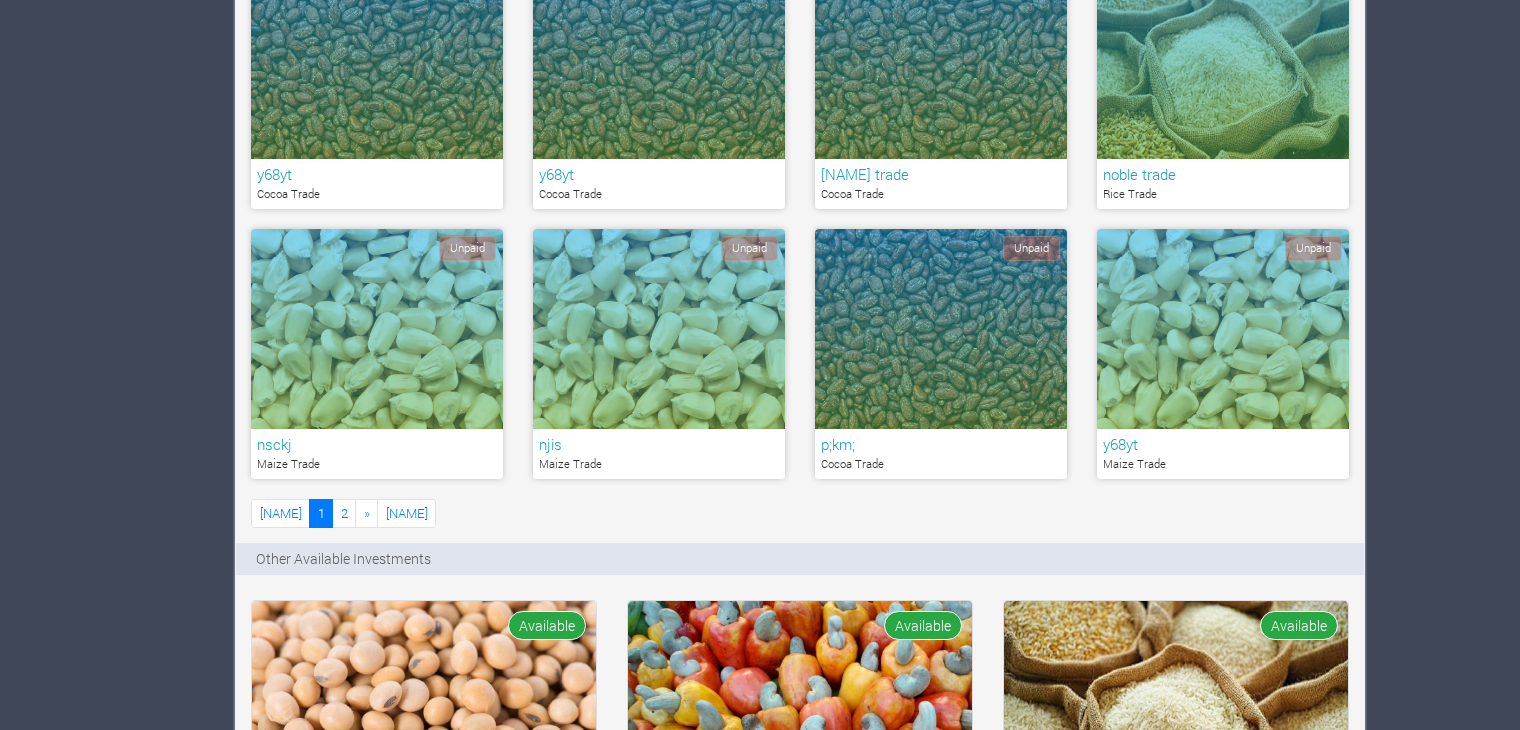 scroll, scrollTop: 0, scrollLeft: 0, axis: both 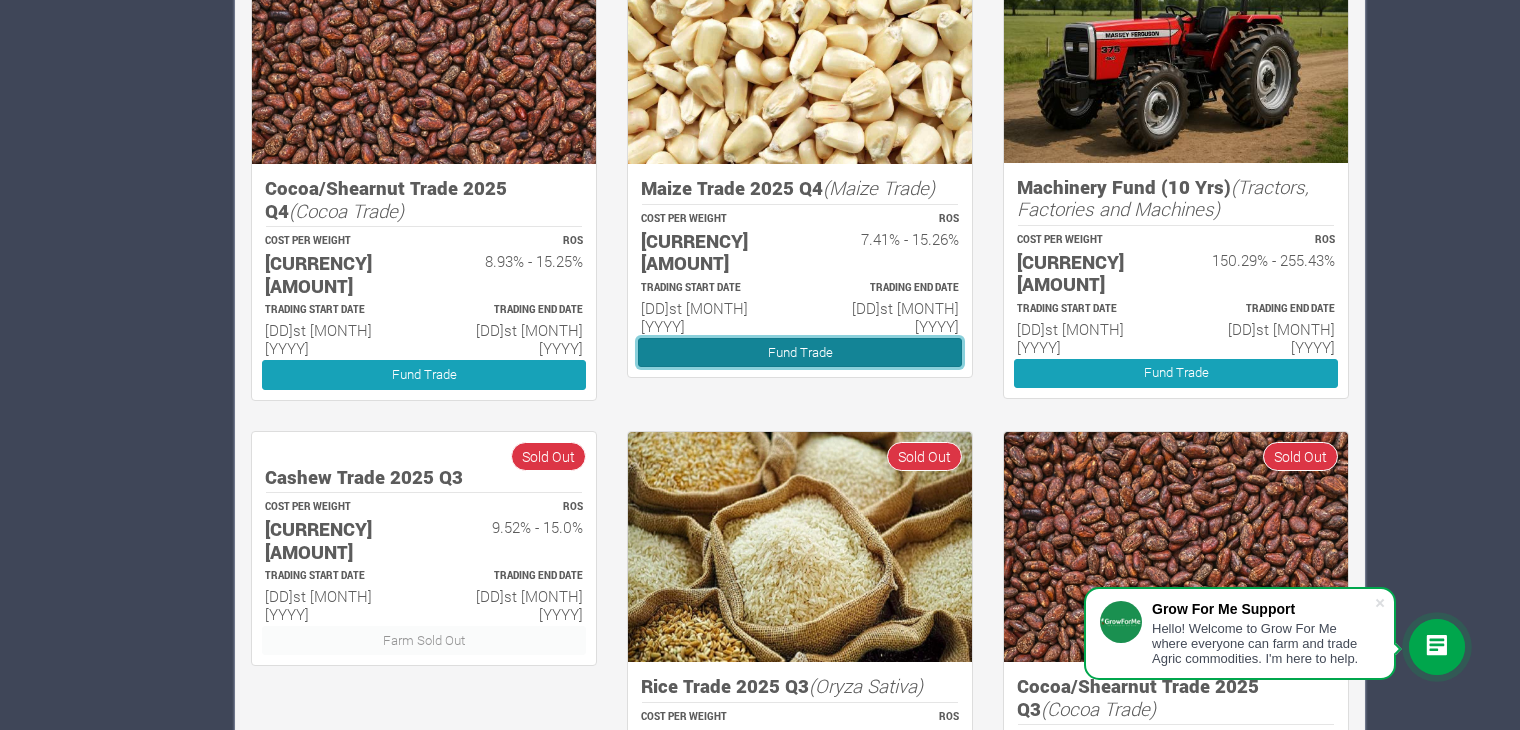 click on "Fund Trade" at bounding box center (800, 352) 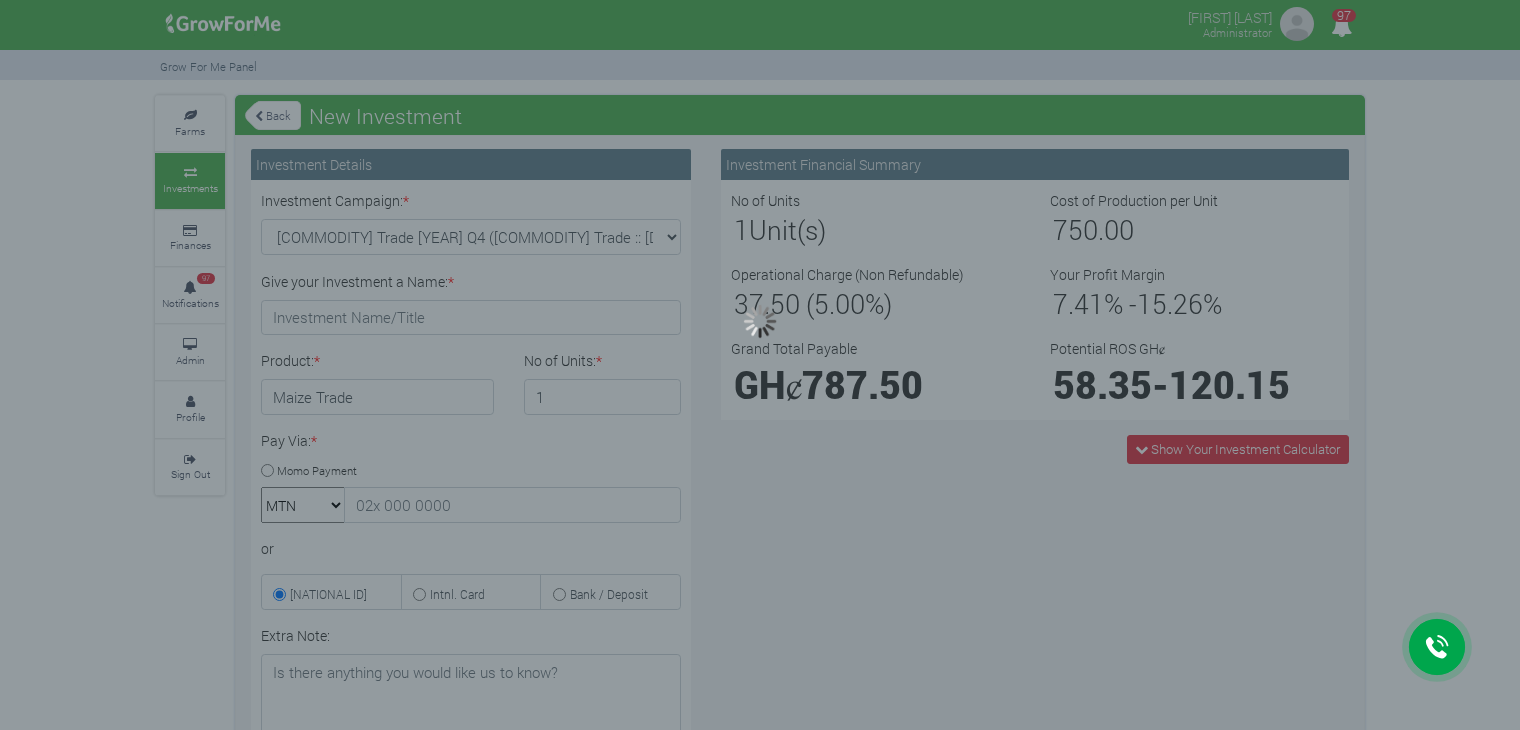 scroll, scrollTop: 0, scrollLeft: 0, axis: both 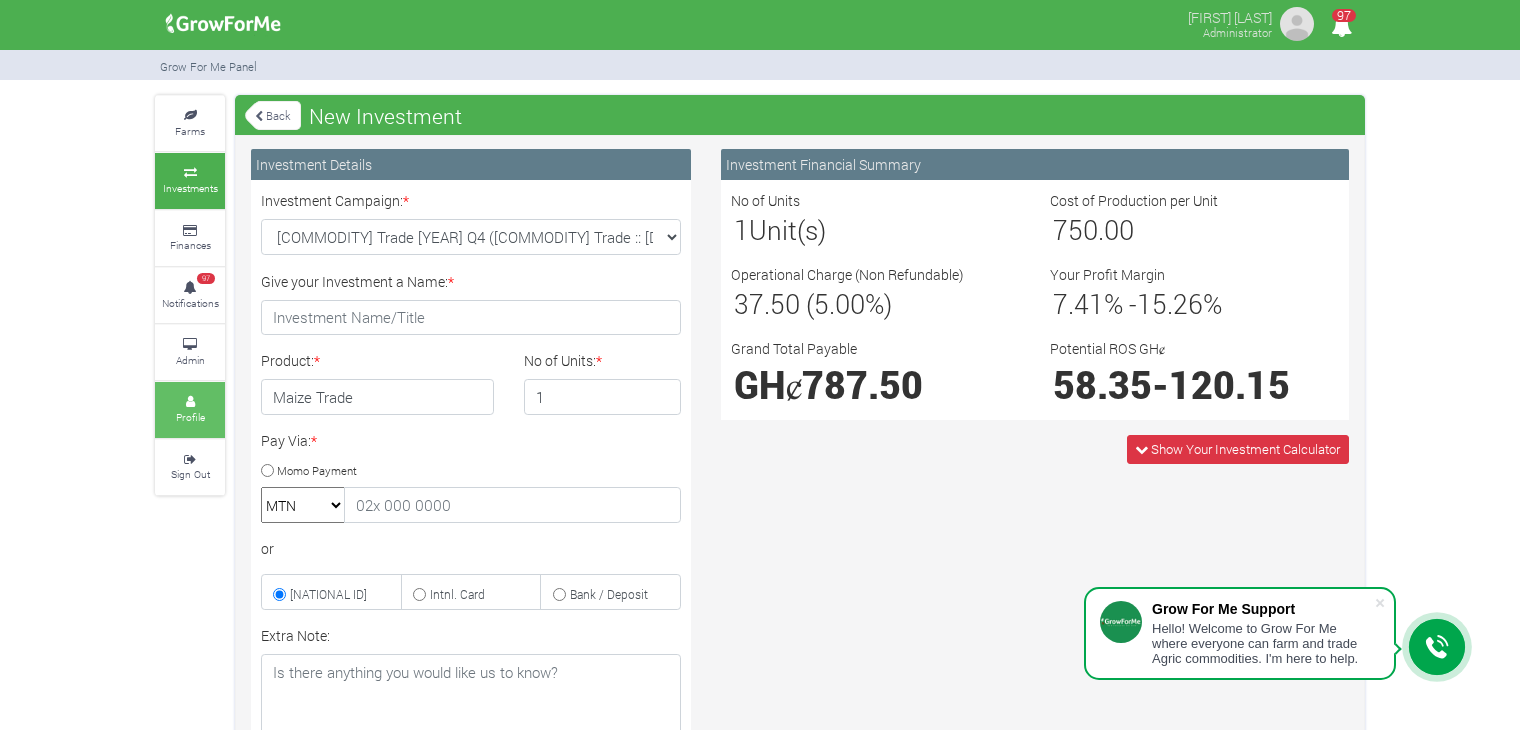 click on "Profile" at bounding box center [190, 409] 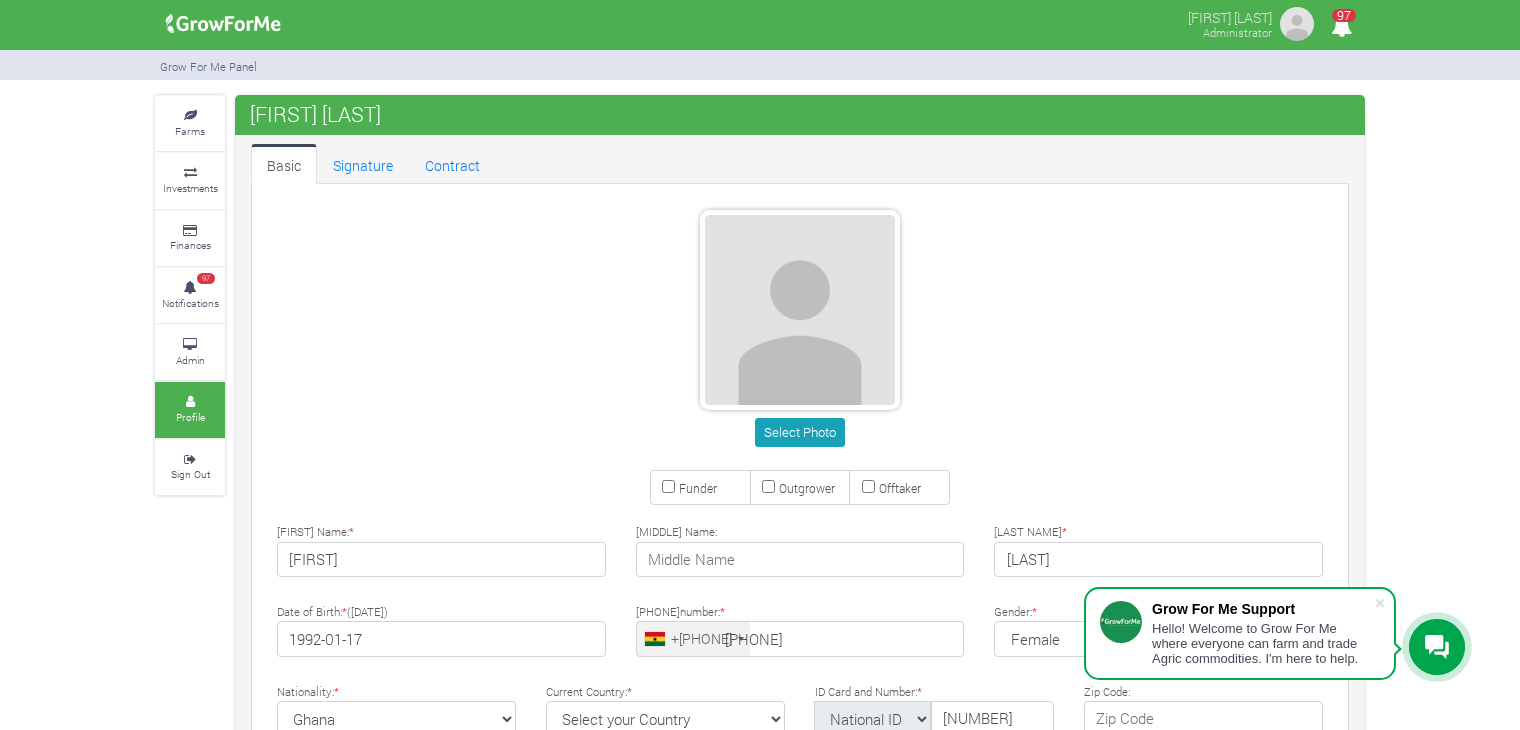 scroll, scrollTop: 236, scrollLeft: 0, axis: vertical 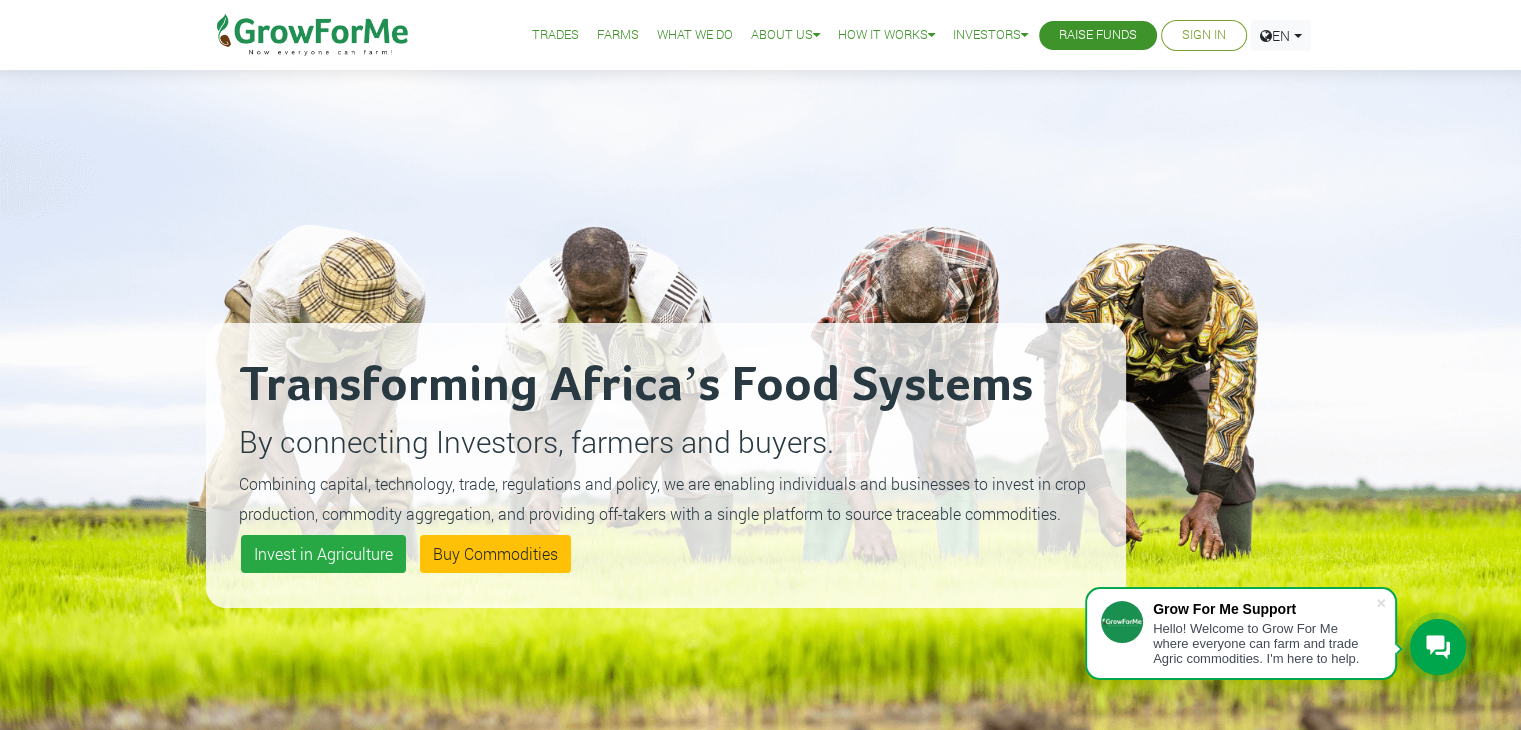 click on "Sign In" at bounding box center [1204, 35] 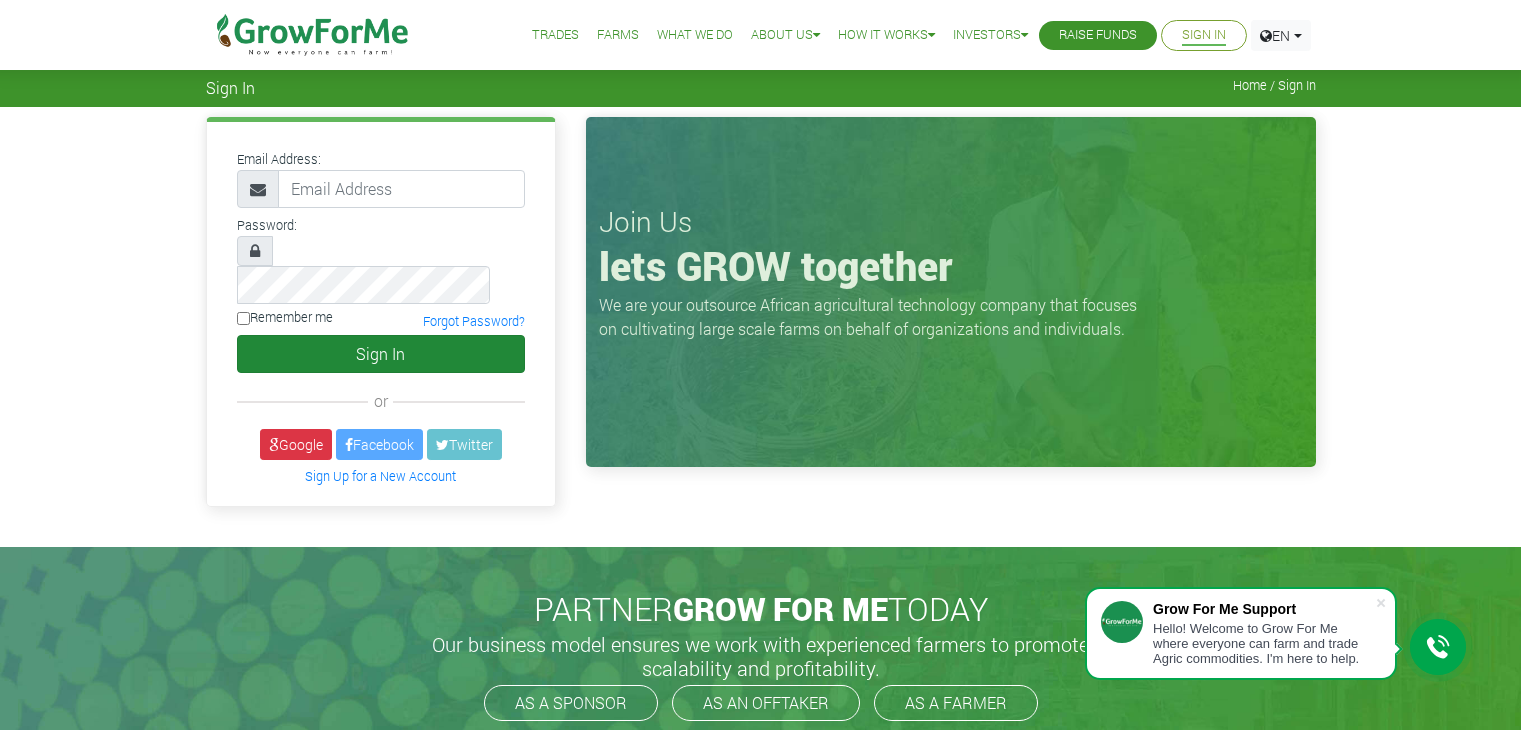 scroll, scrollTop: 0, scrollLeft: 0, axis: both 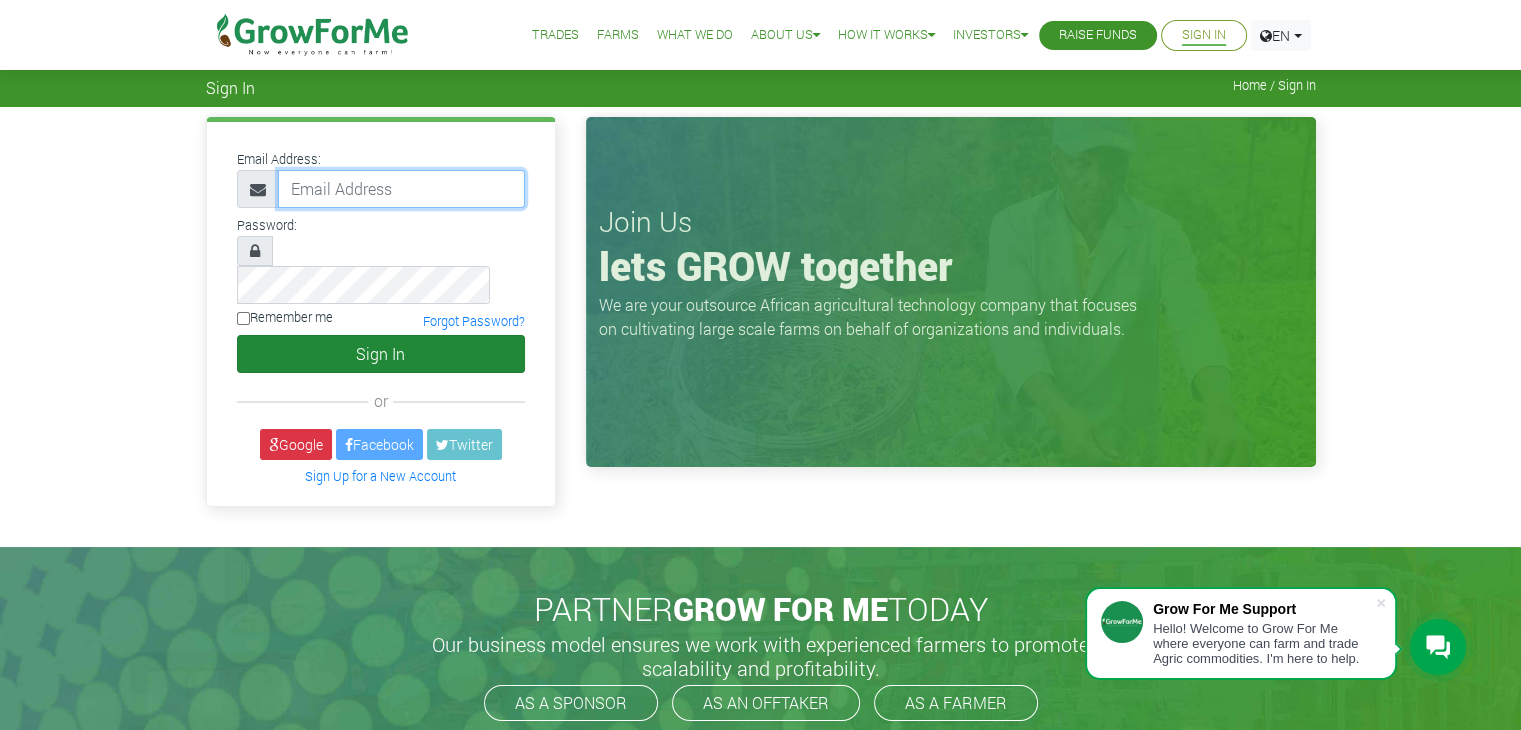 type on "sarahshavonda@gmail.com" 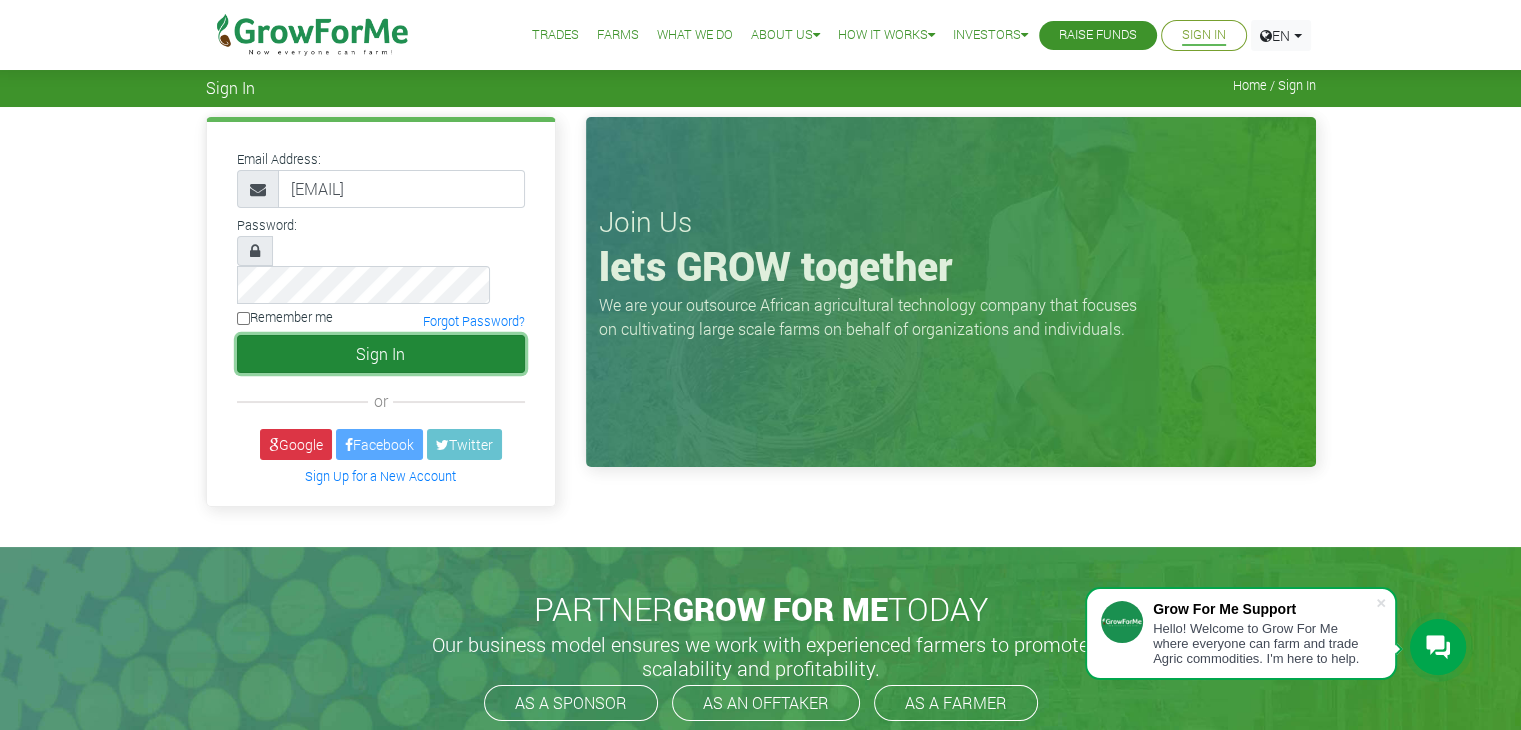click on "Sign In" at bounding box center [381, 354] 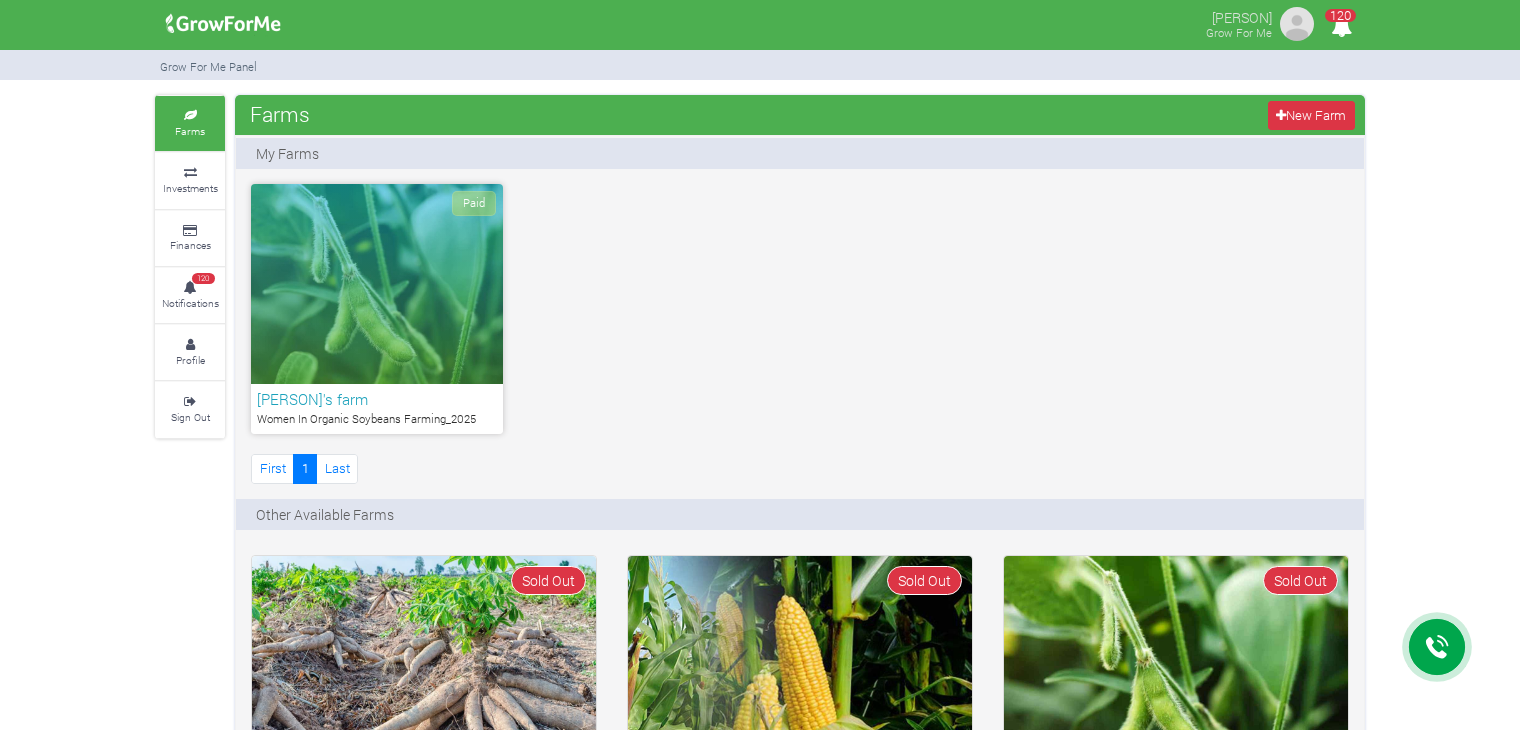 scroll, scrollTop: 0, scrollLeft: 0, axis: both 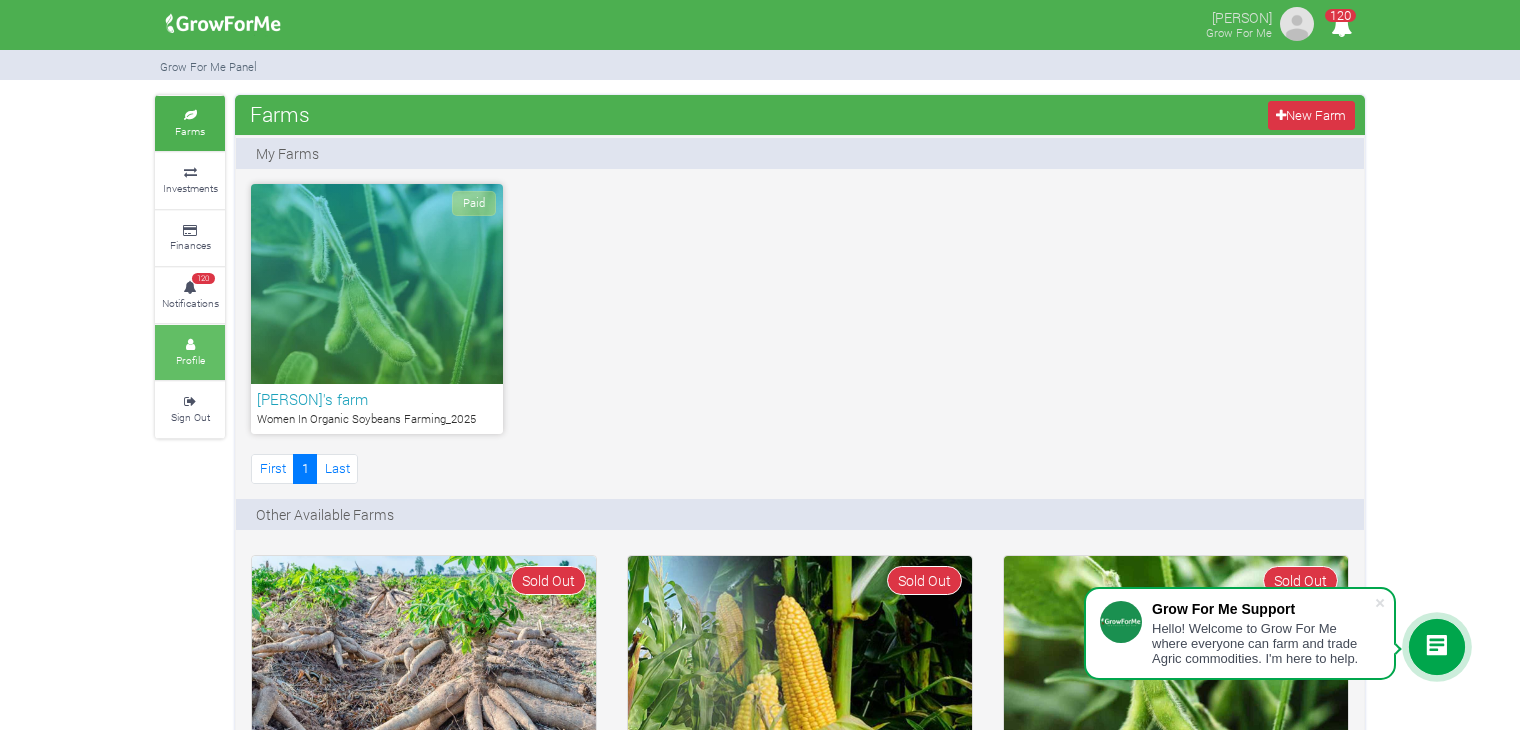 click on "Profile" at bounding box center (190, 360) 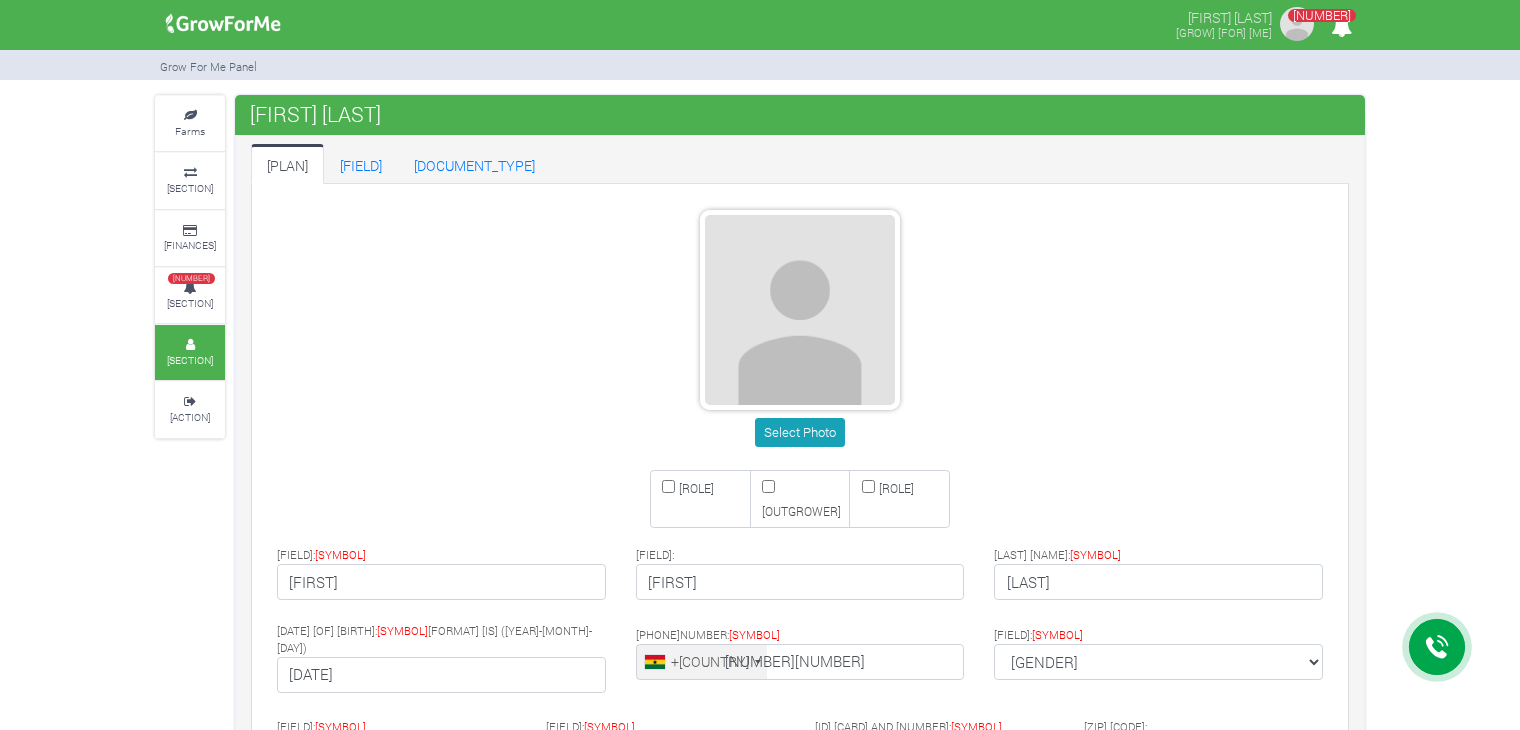 scroll, scrollTop: 0, scrollLeft: 0, axis: both 